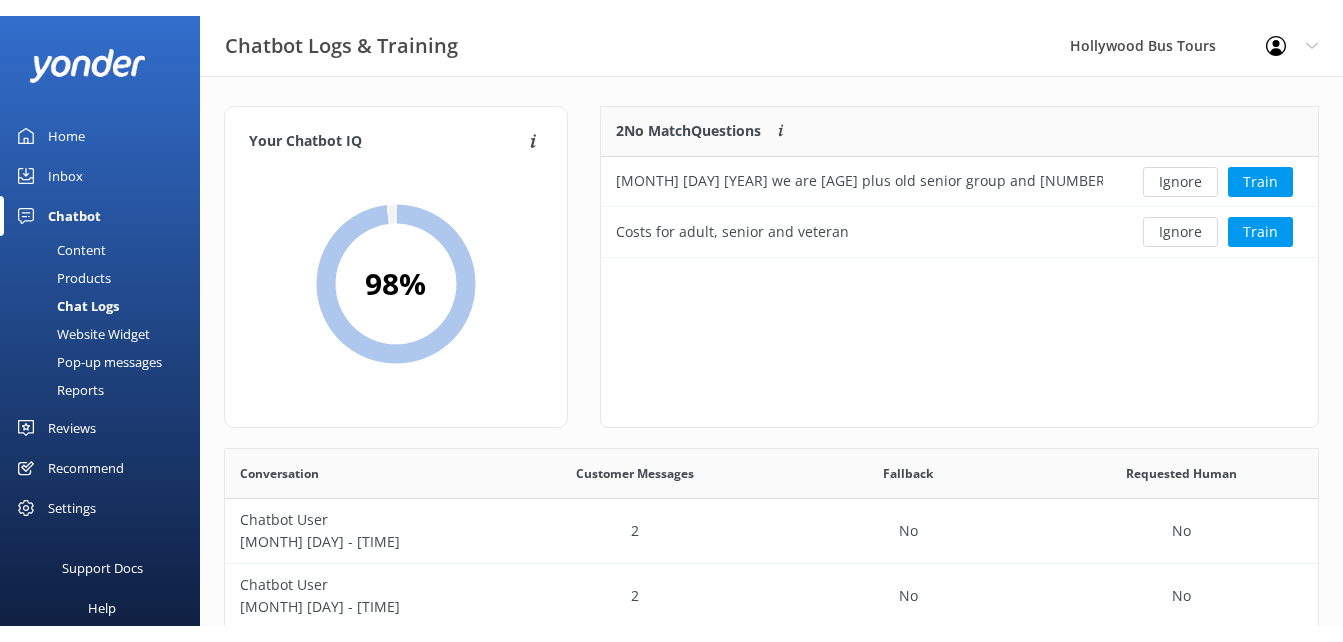 scroll, scrollTop: 0, scrollLeft: 0, axis: both 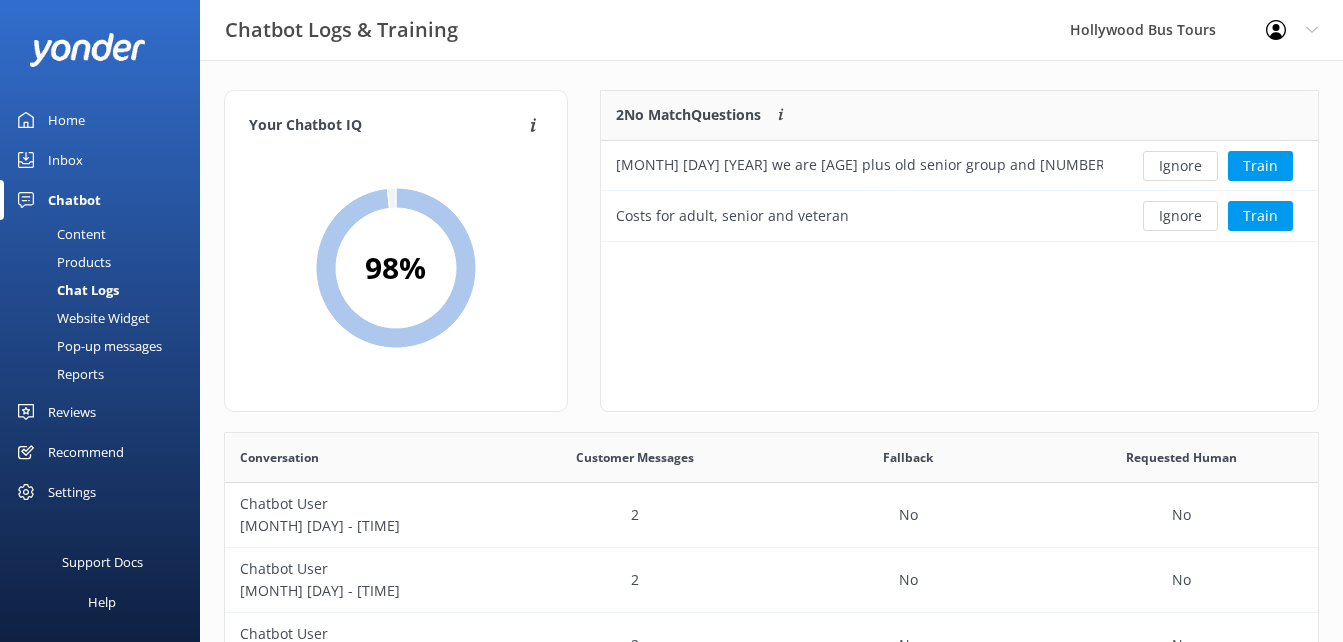 click on "Inbox" at bounding box center [100, 160] 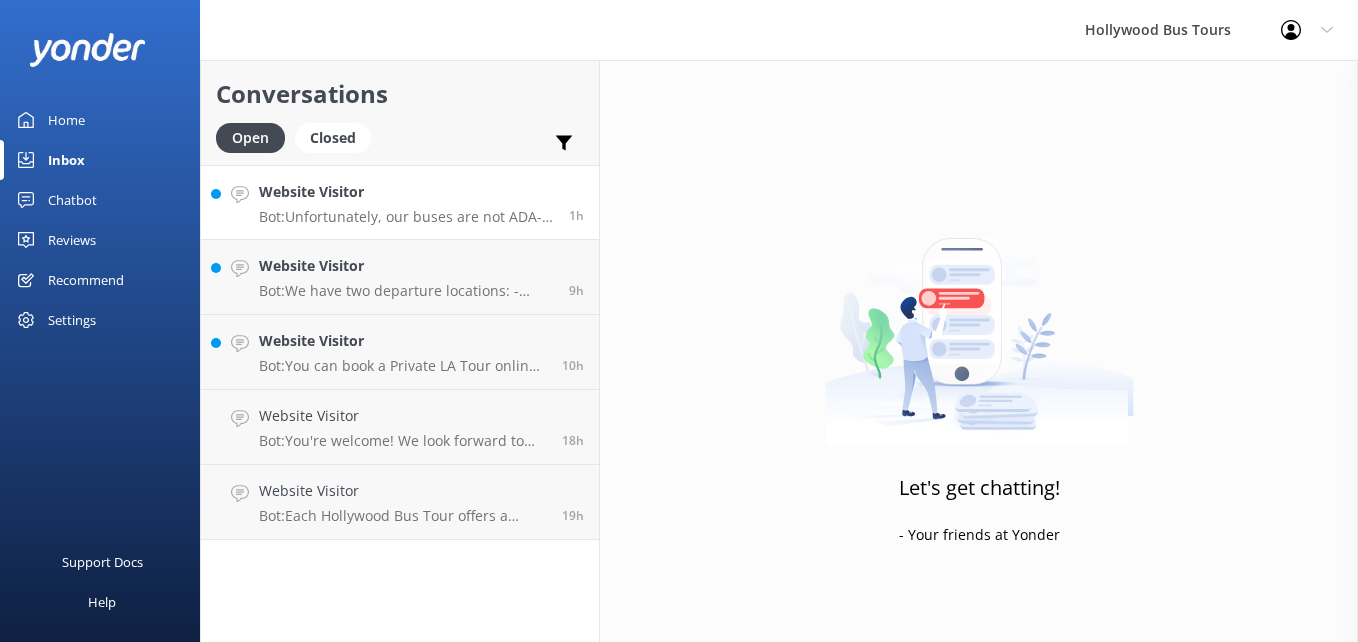 click on "Website Visitor" at bounding box center [406, 192] 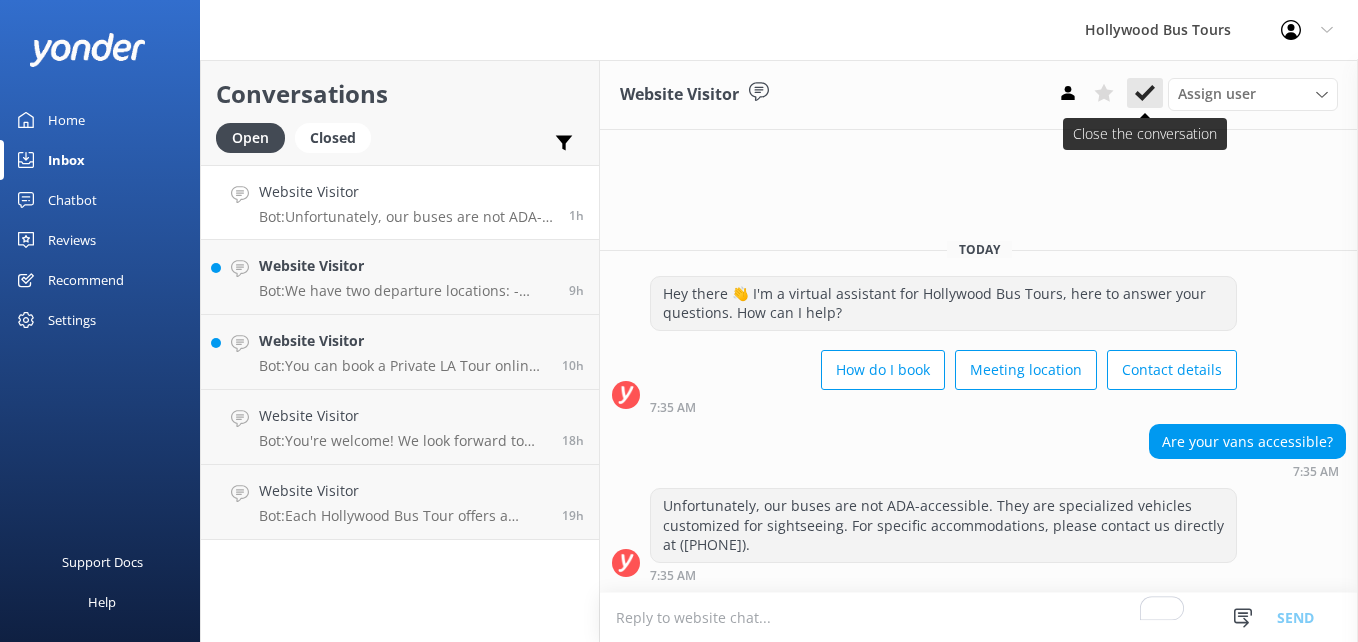 click at bounding box center (1145, 93) 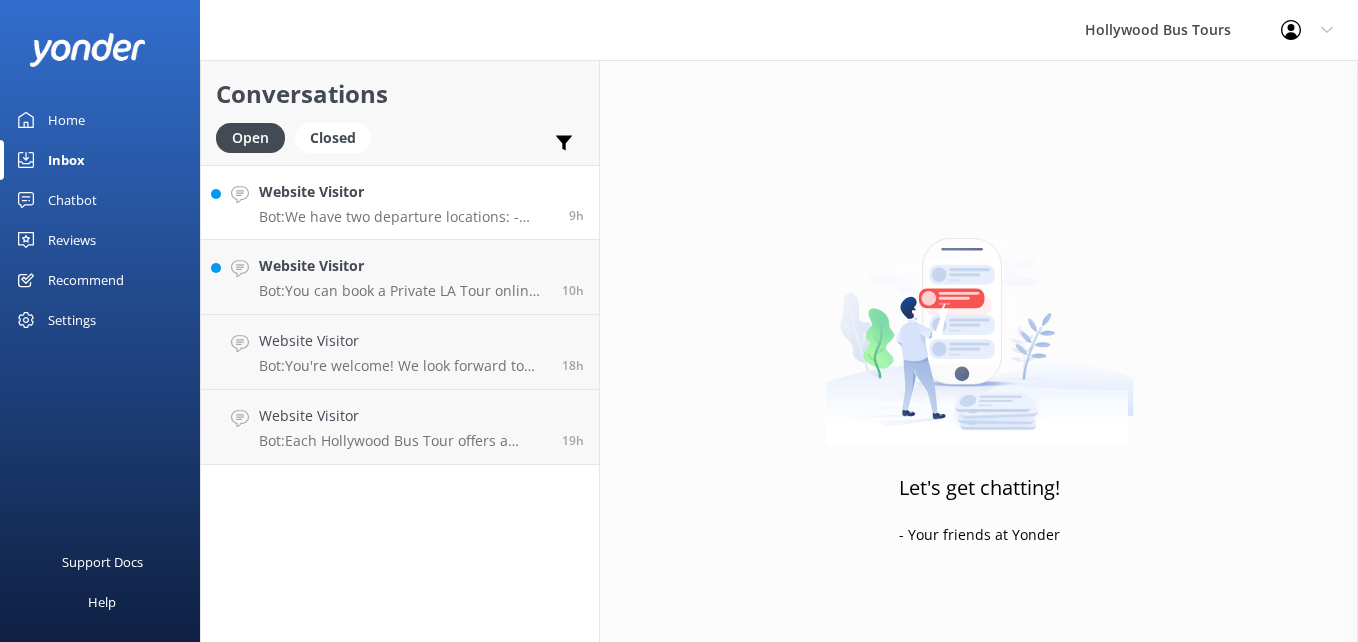 click on "Website Visitor Bot: We have two departure locations:
- [NUMBER] [STREET], [CITY], [STATE]. Please check-in inside the [LOCATION] Visitor Center.
- [NUMBER] [STREET], [CITY], [STATE]. Please meet your driver/bus in front of The Shore Hotel.
Please double-check that you have the correct departure location! 9h" at bounding box center (400, 202) 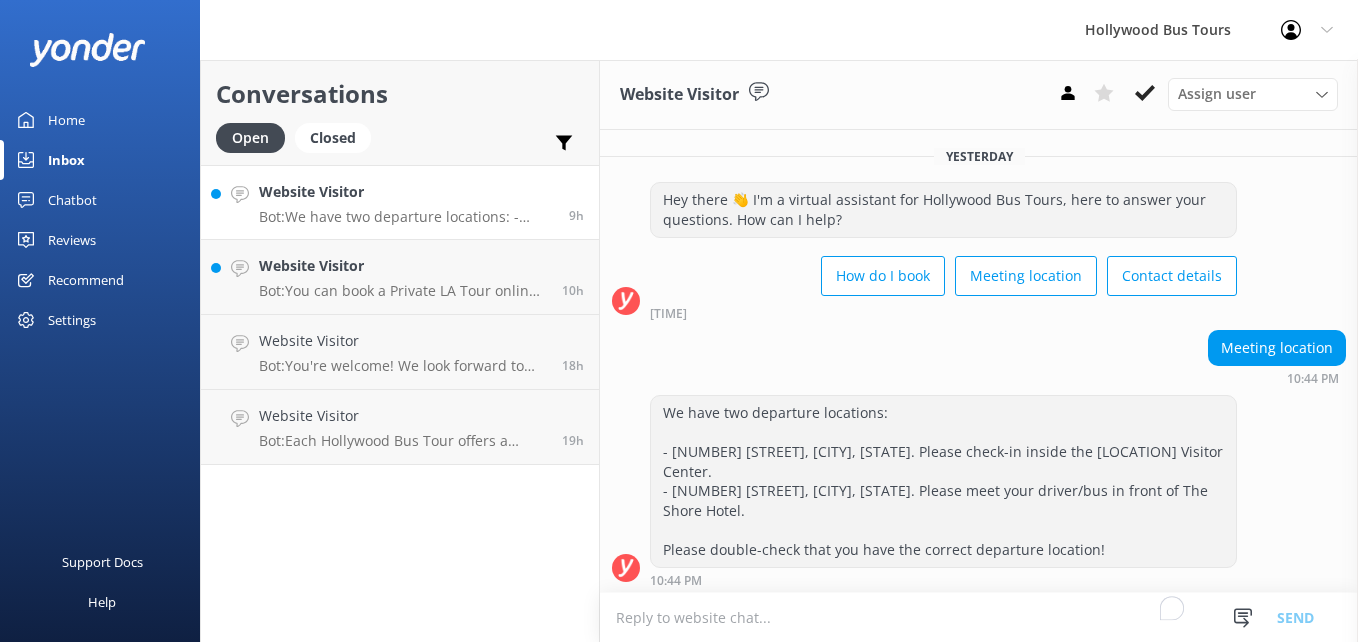 scroll, scrollTop: 5, scrollLeft: 0, axis: vertical 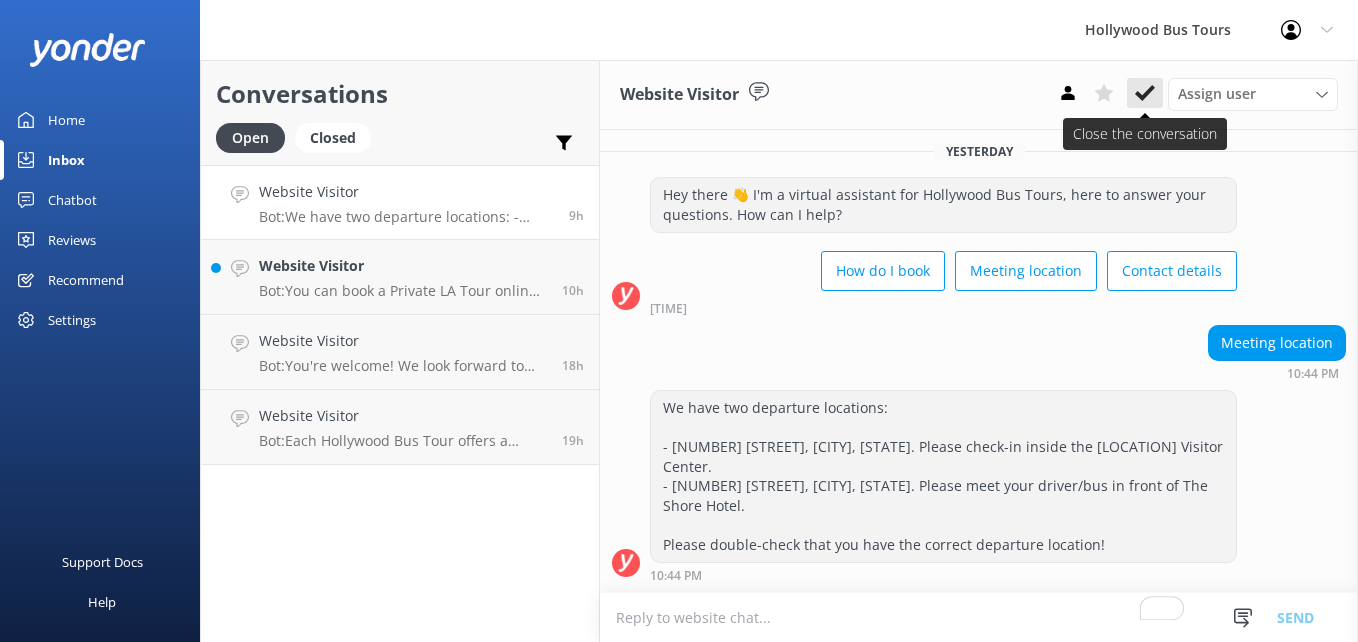 click at bounding box center [1145, 93] 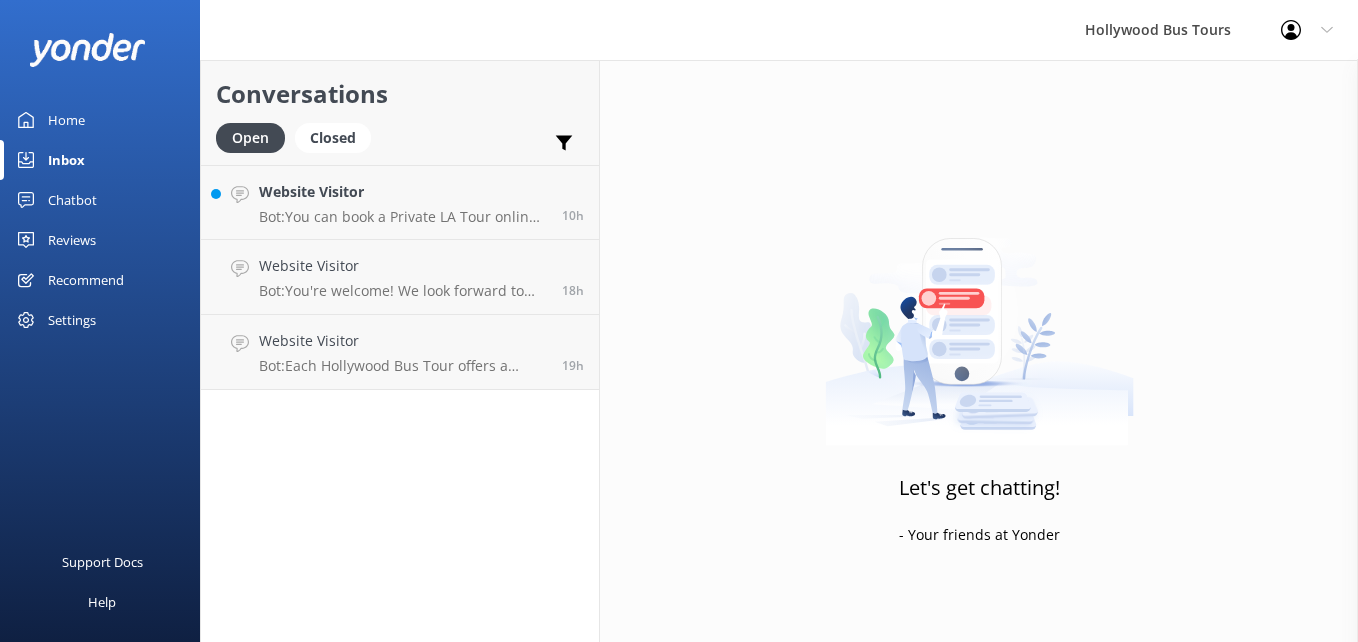 click on "Website Visitor" at bounding box center [403, 192] 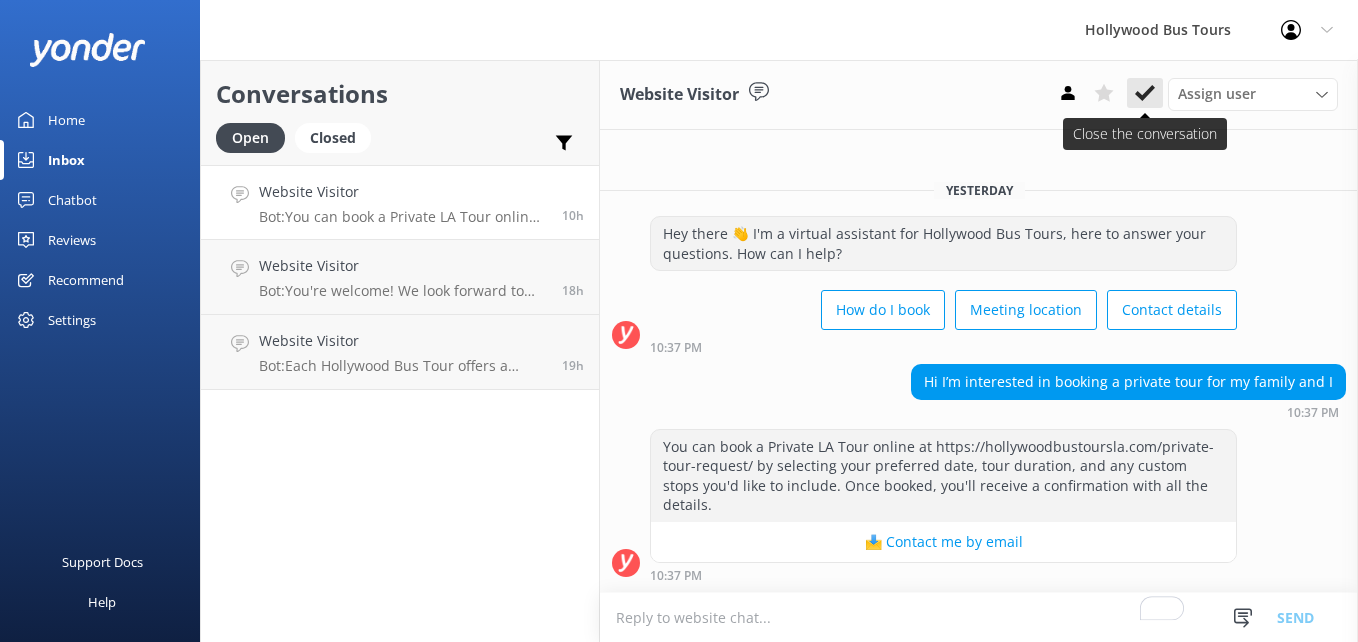 click 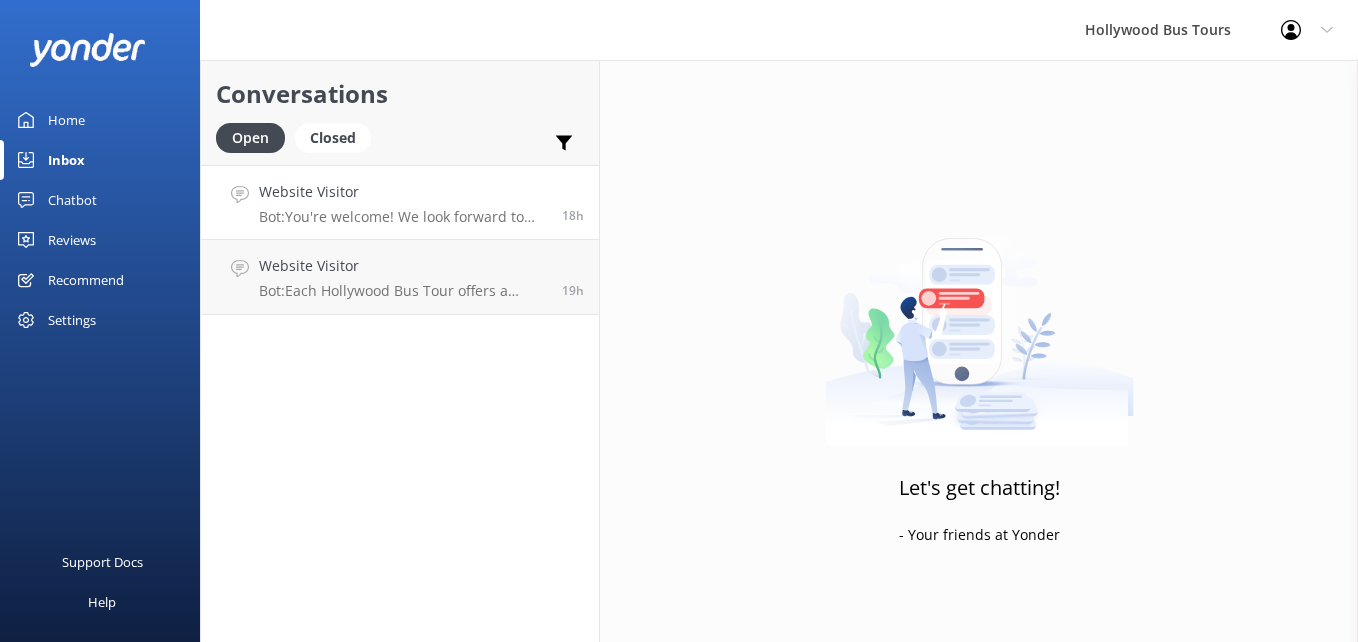 click on "Website Visitor" at bounding box center [403, 192] 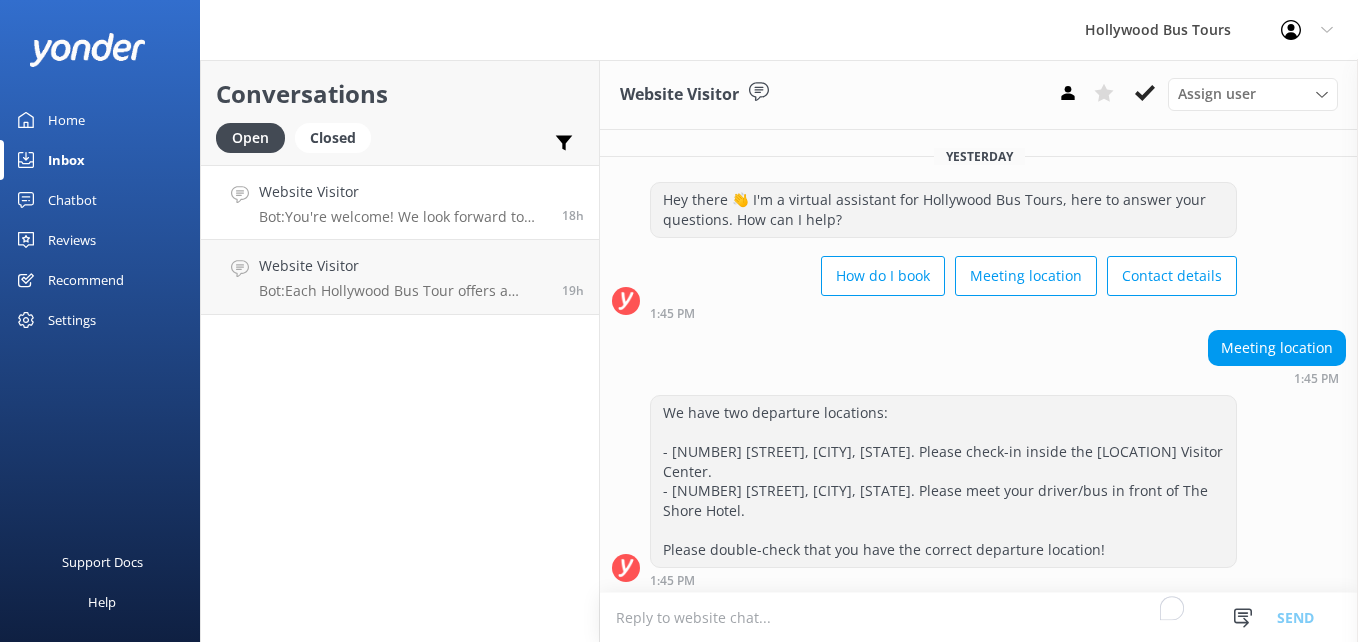 scroll, scrollTop: 134, scrollLeft: 0, axis: vertical 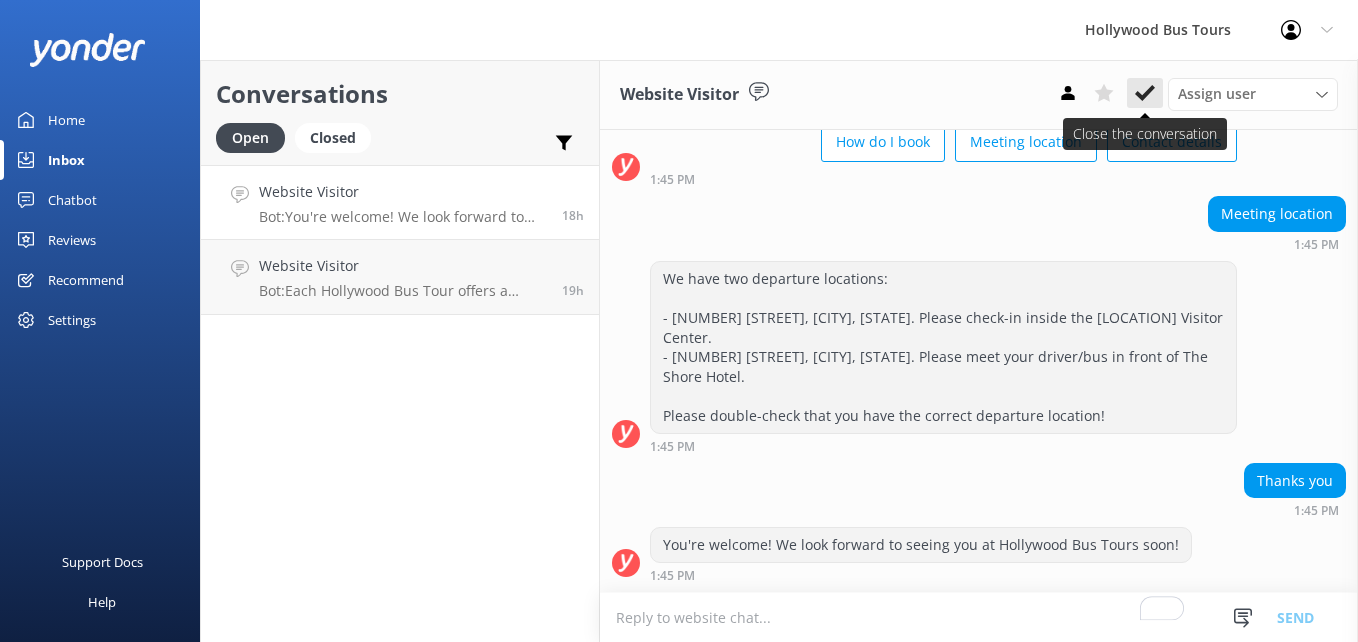 click at bounding box center (1145, 93) 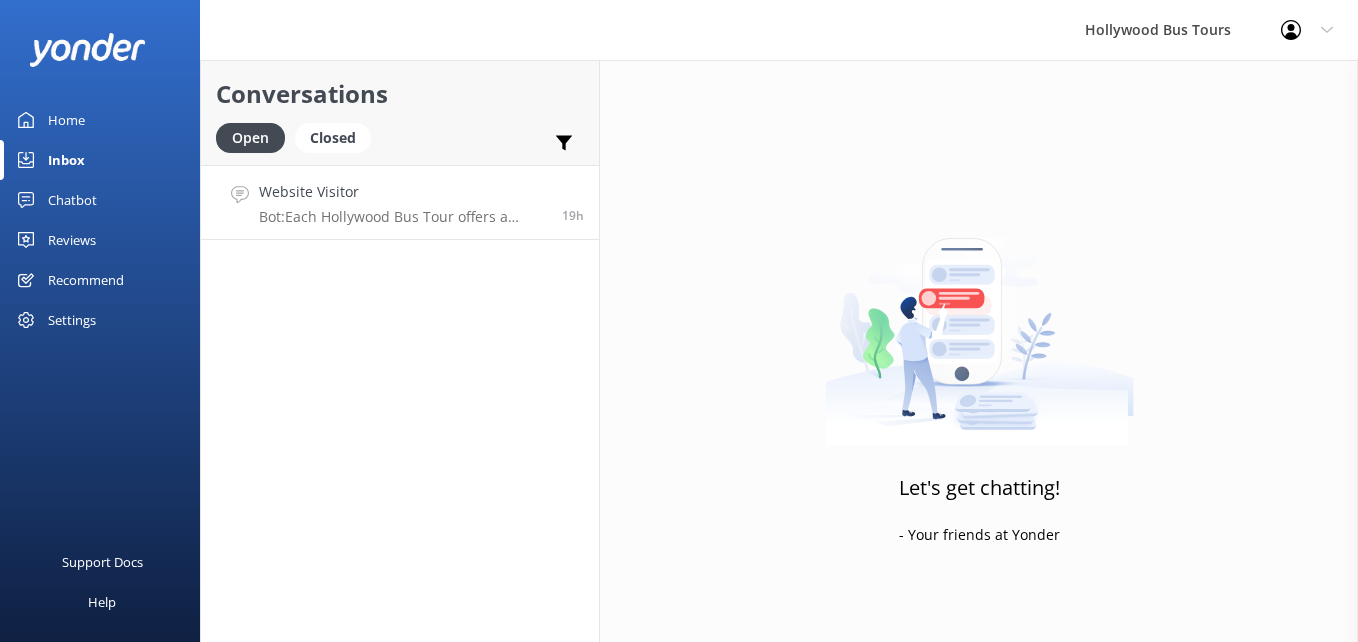 click on "Website Visitor" at bounding box center [403, 192] 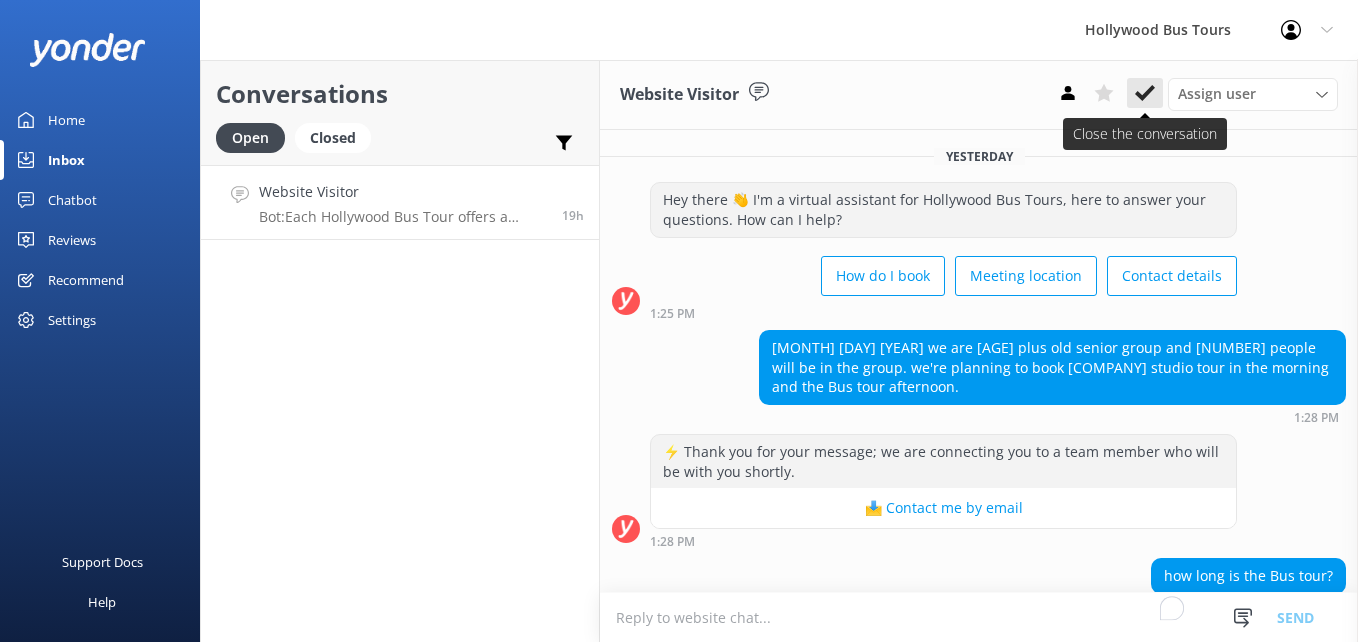 scroll, scrollTop: 135, scrollLeft: 0, axis: vertical 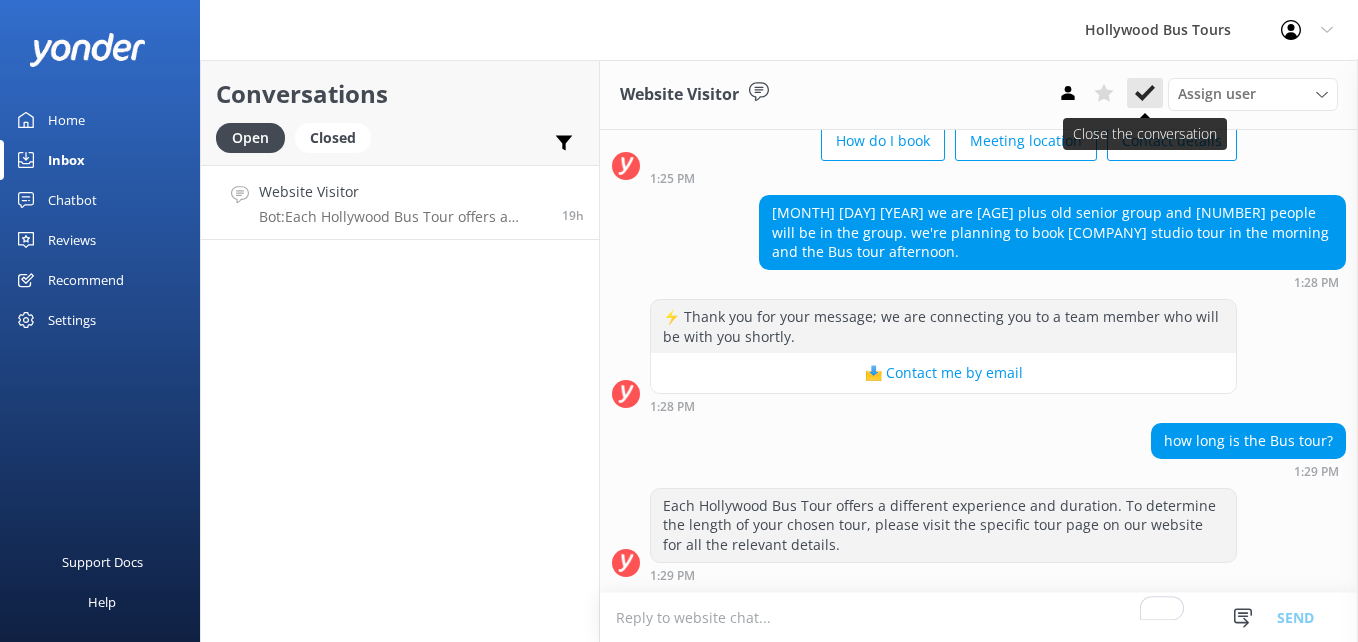 click 